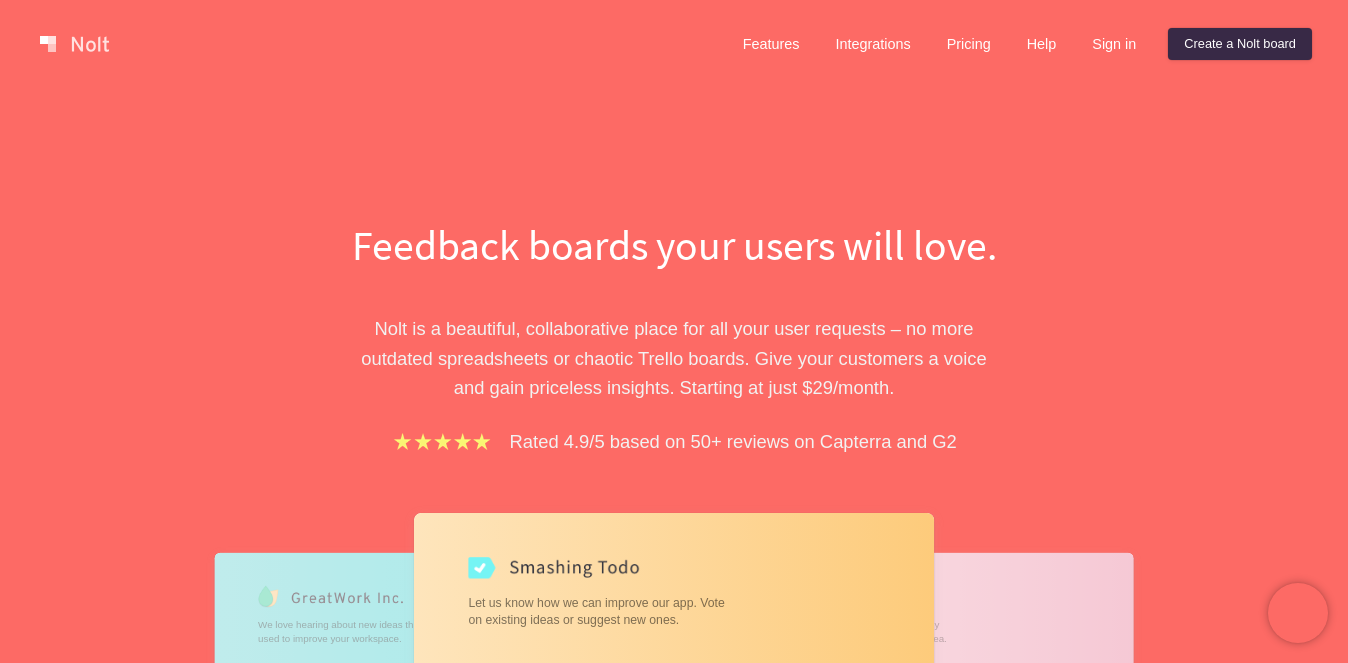 scroll, scrollTop: 0, scrollLeft: 0, axis: both 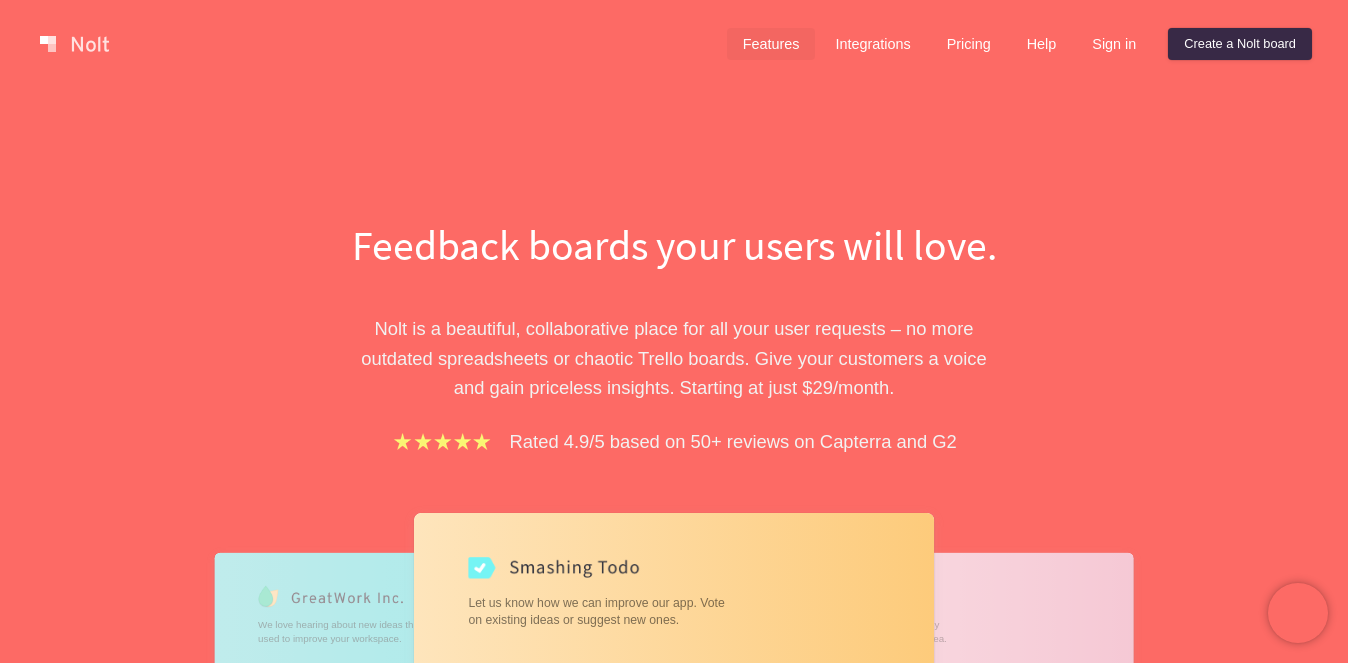 click on "Features" at bounding box center [771, 44] 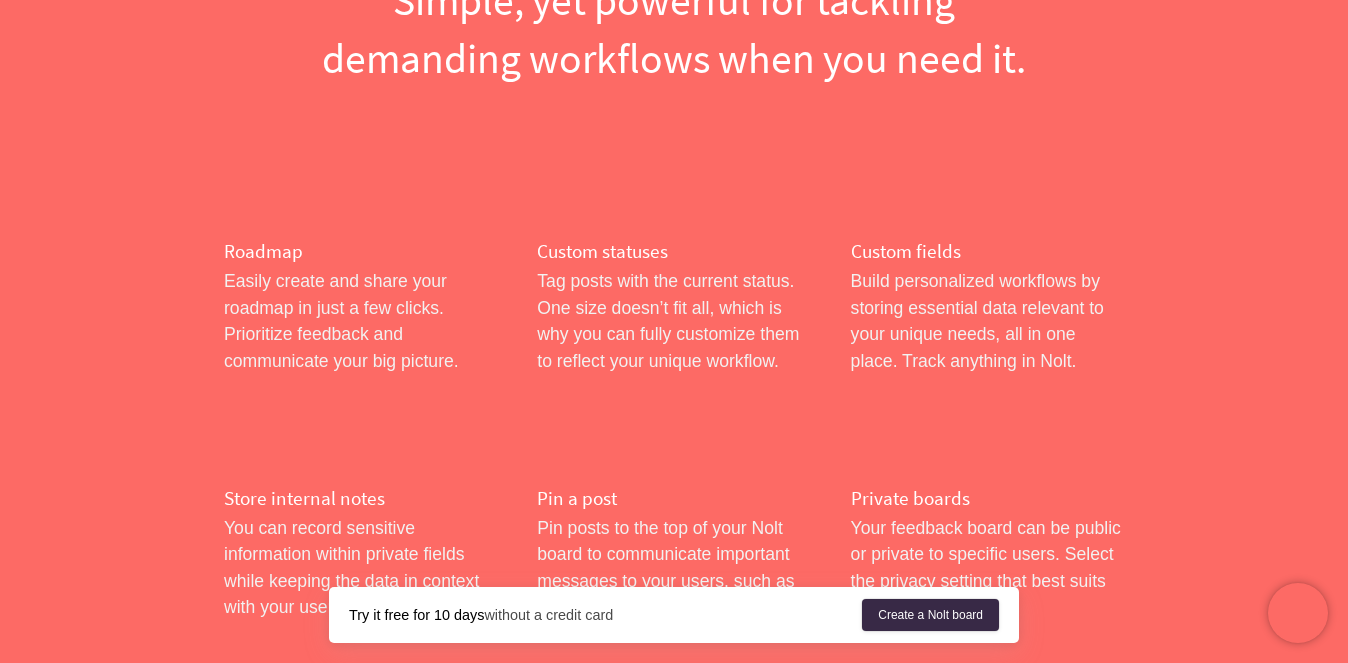 scroll, scrollTop: 0, scrollLeft: 0, axis: both 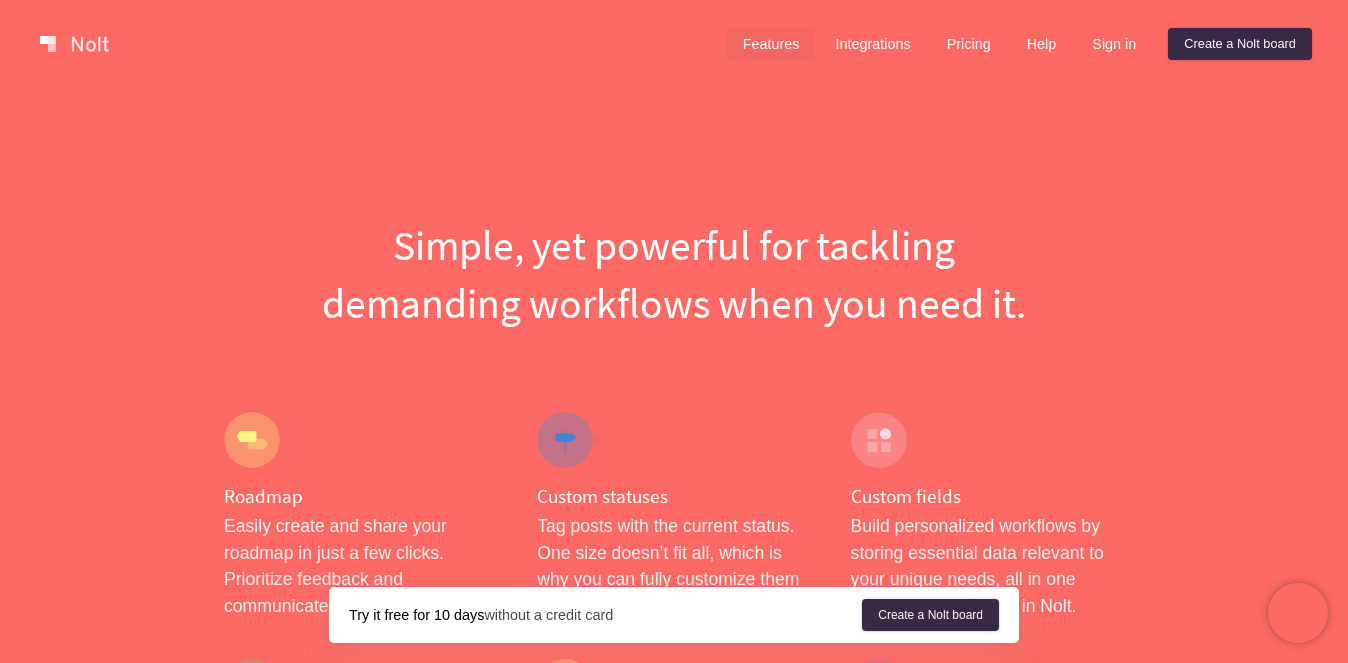 click on "Features" at bounding box center [771, 44] 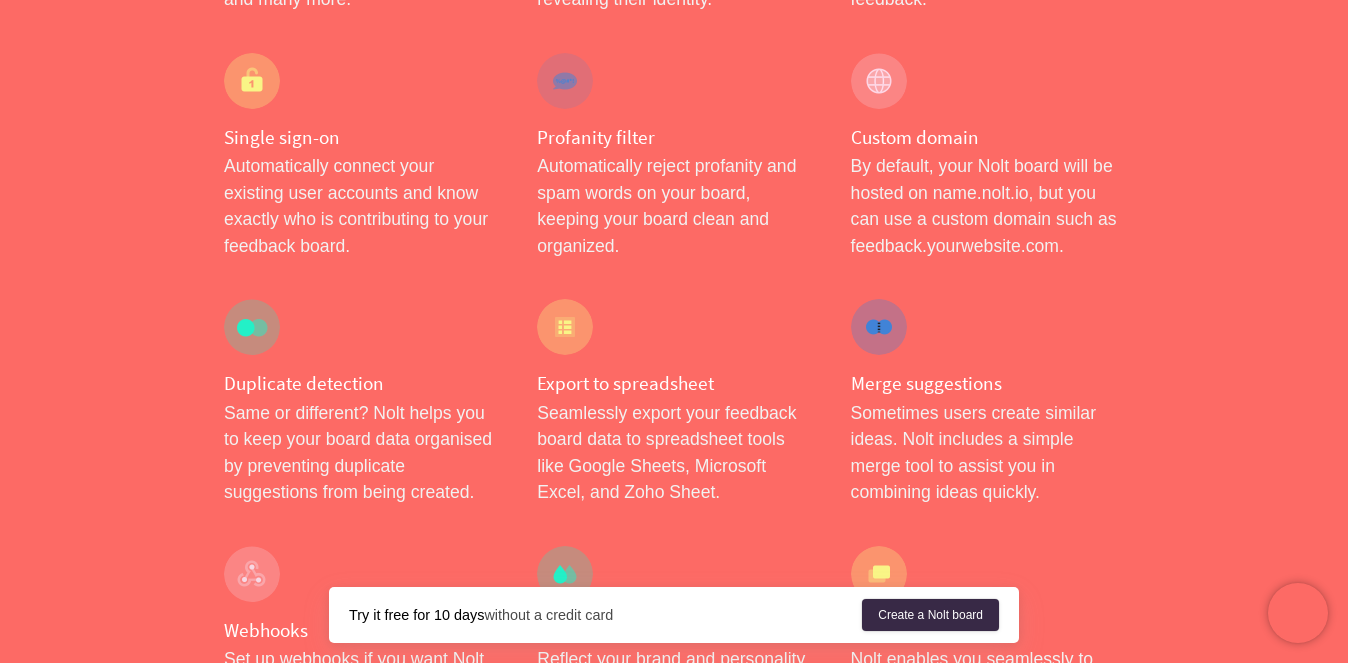 scroll, scrollTop: 0, scrollLeft: 0, axis: both 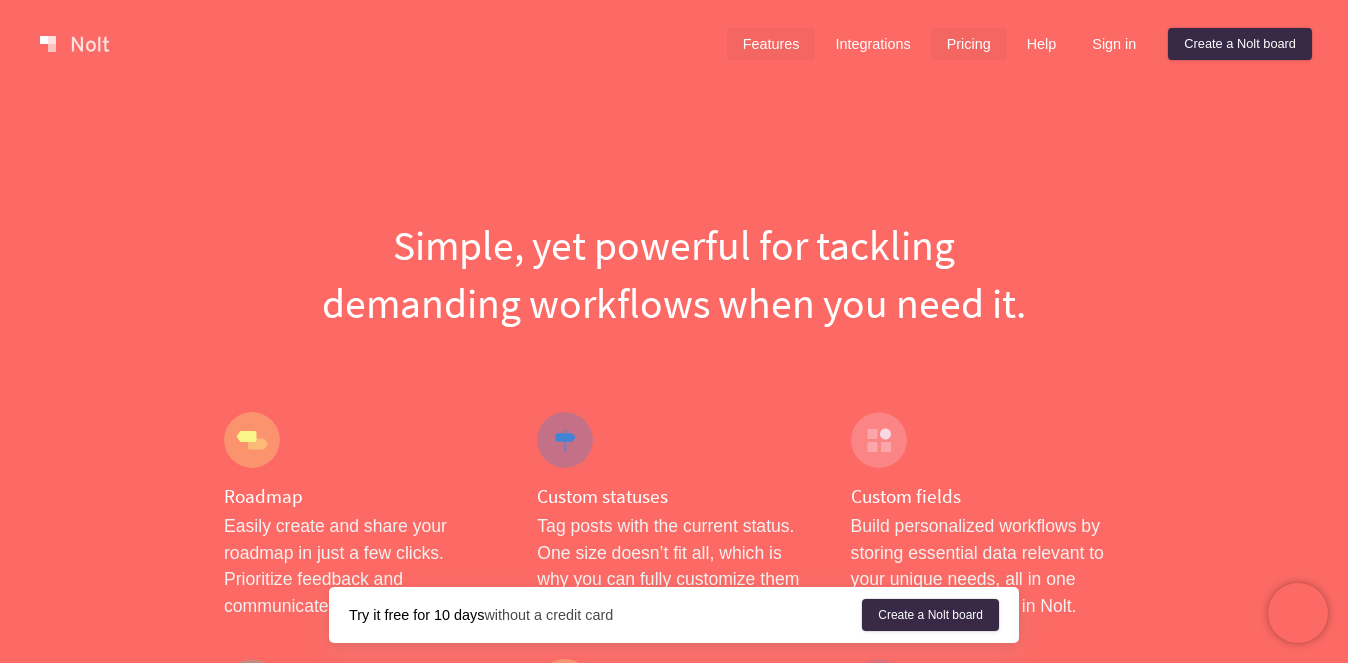 click on "Pricing" at bounding box center [969, 44] 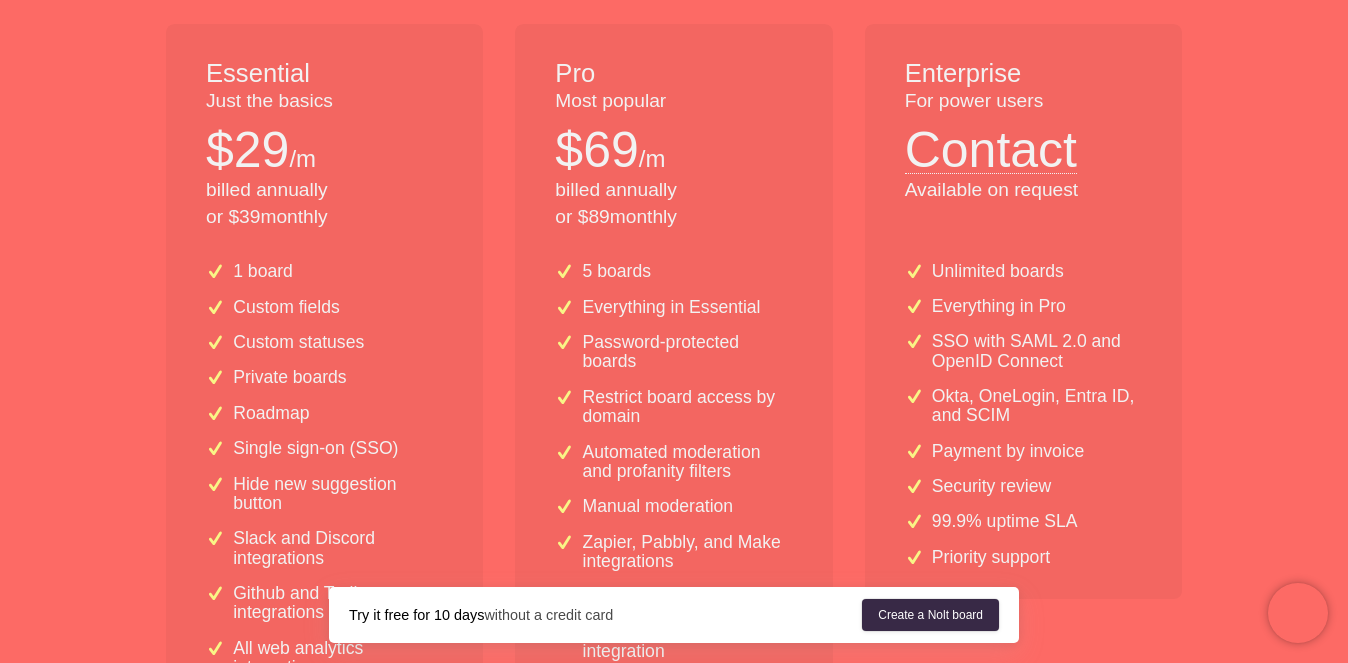 scroll, scrollTop: 0, scrollLeft: 0, axis: both 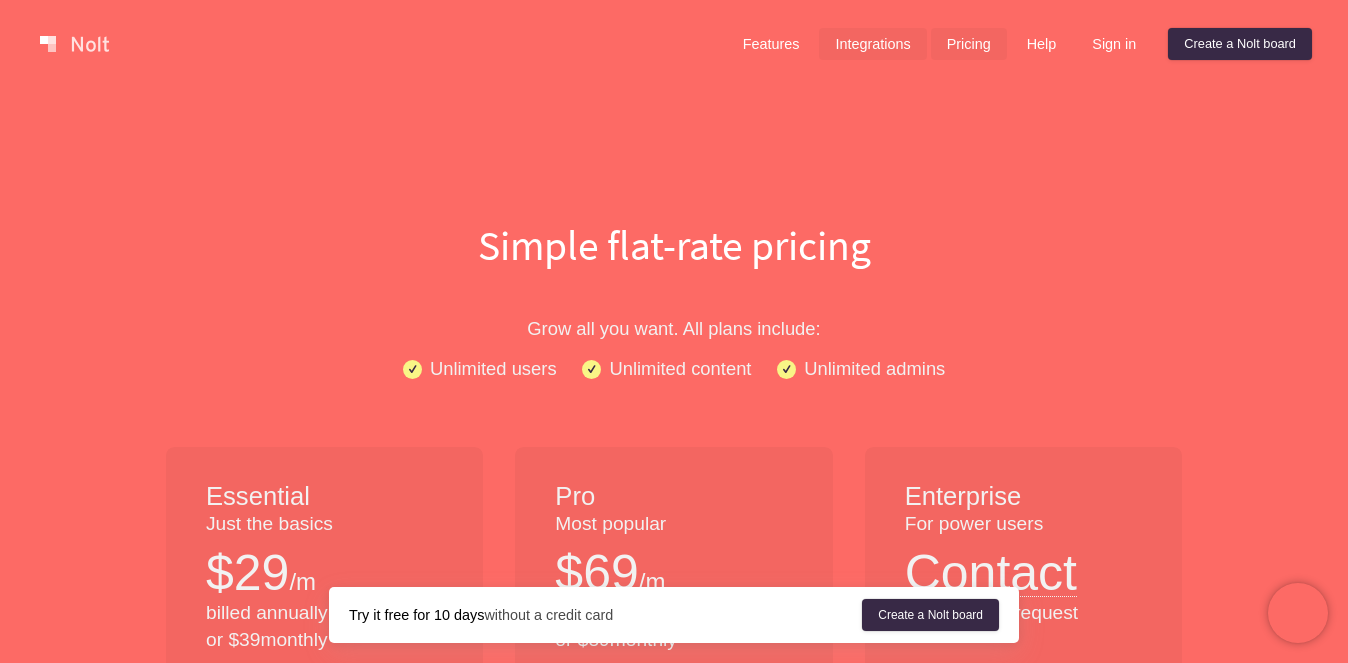 click on "Integrations" at bounding box center [872, 44] 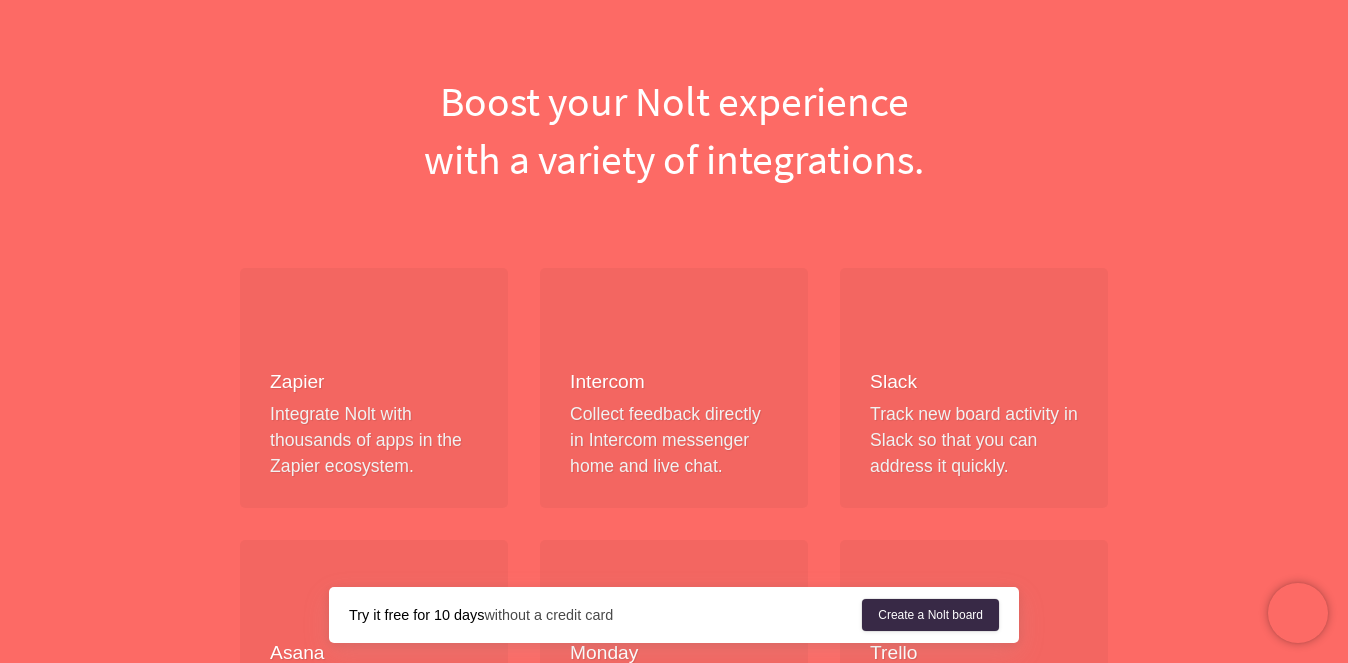 scroll, scrollTop: 0, scrollLeft: 0, axis: both 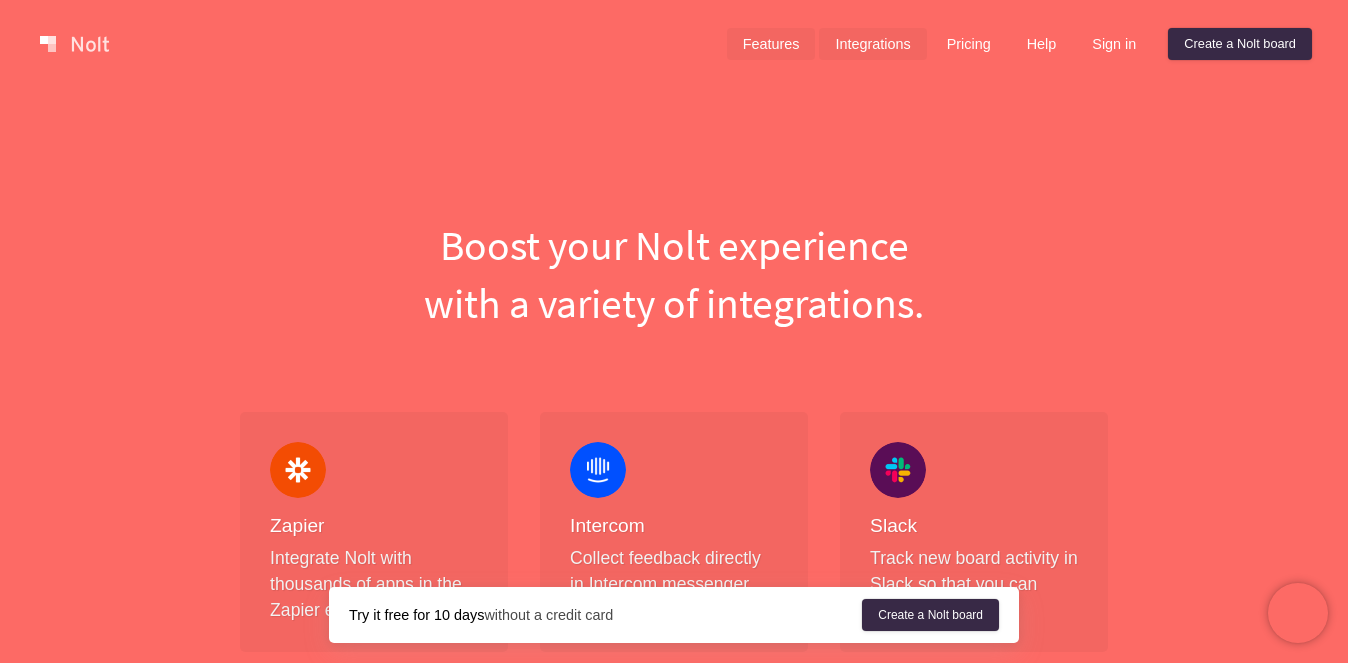 click on "Features" at bounding box center (771, 44) 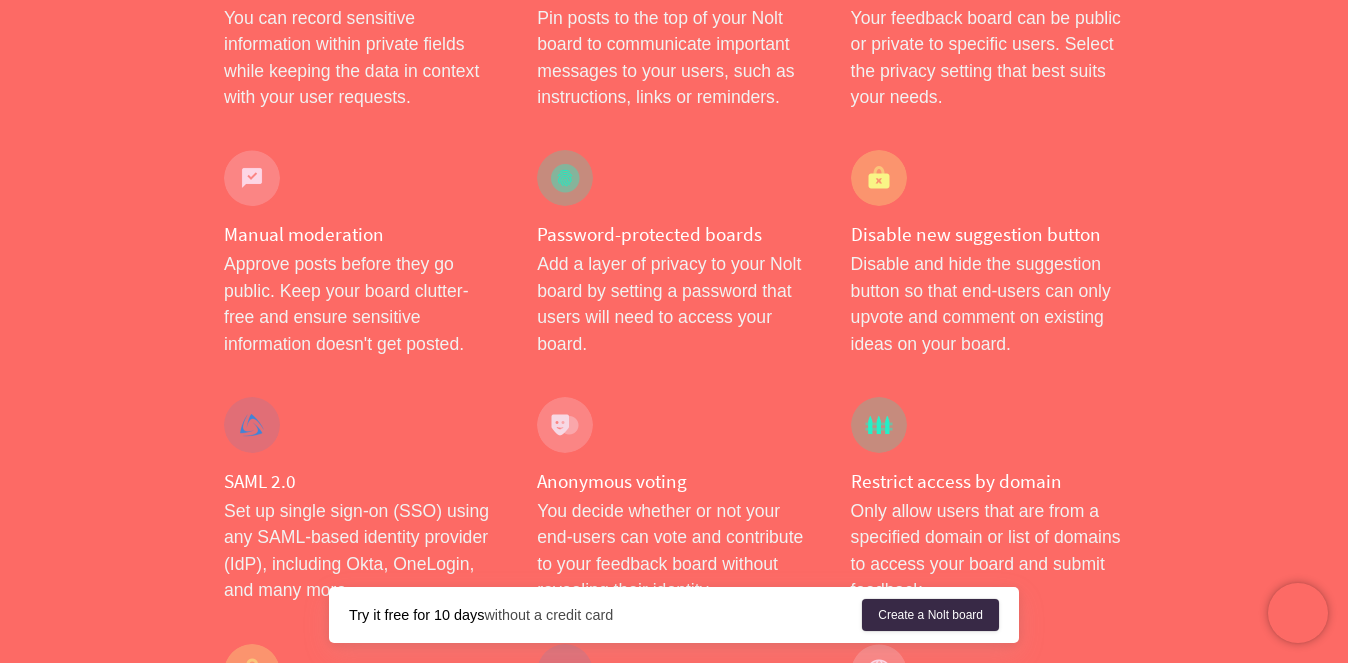 scroll, scrollTop: 0, scrollLeft: 0, axis: both 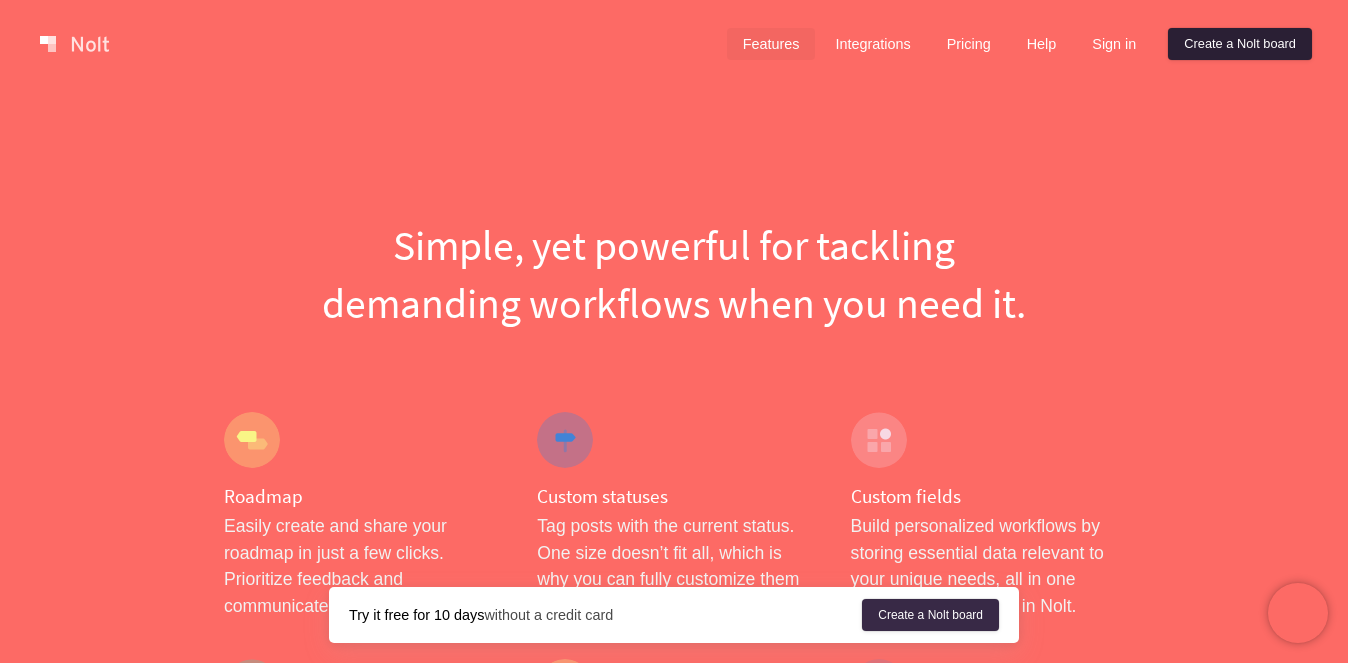 click on "Create a Nolt board" at bounding box center (1240, 44) 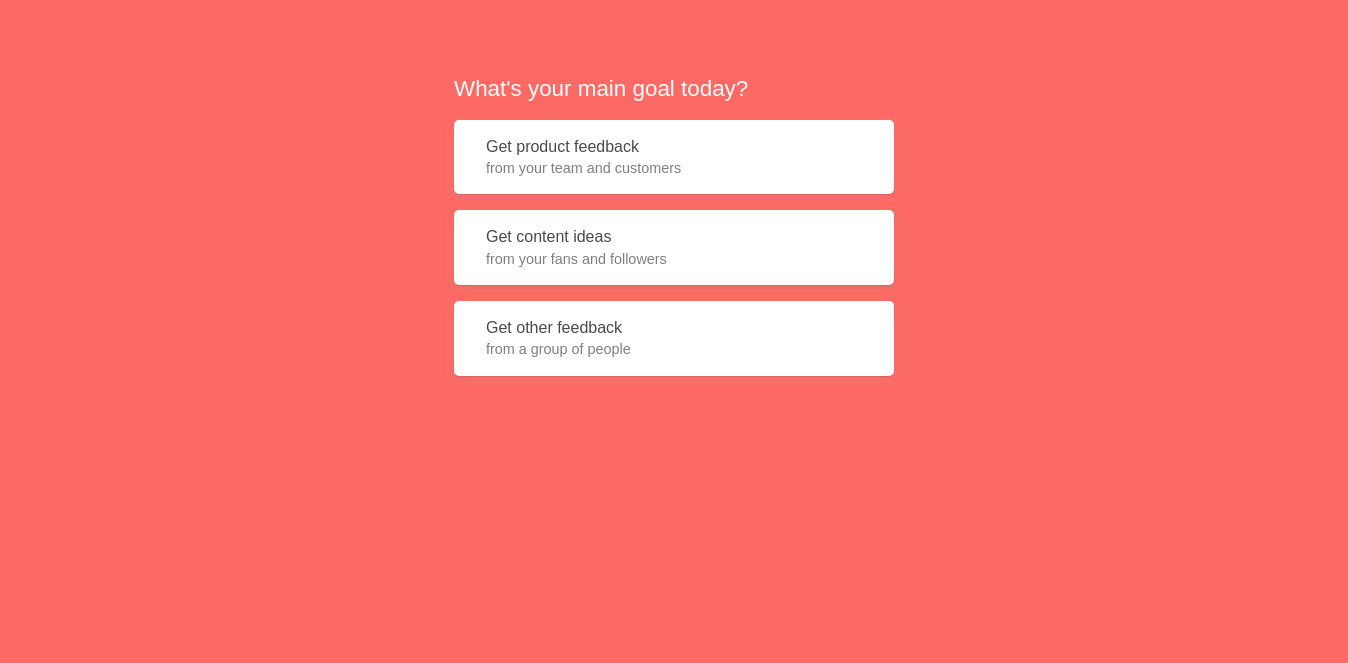 click on "from your team and customers" at bounding box center [674, 168] 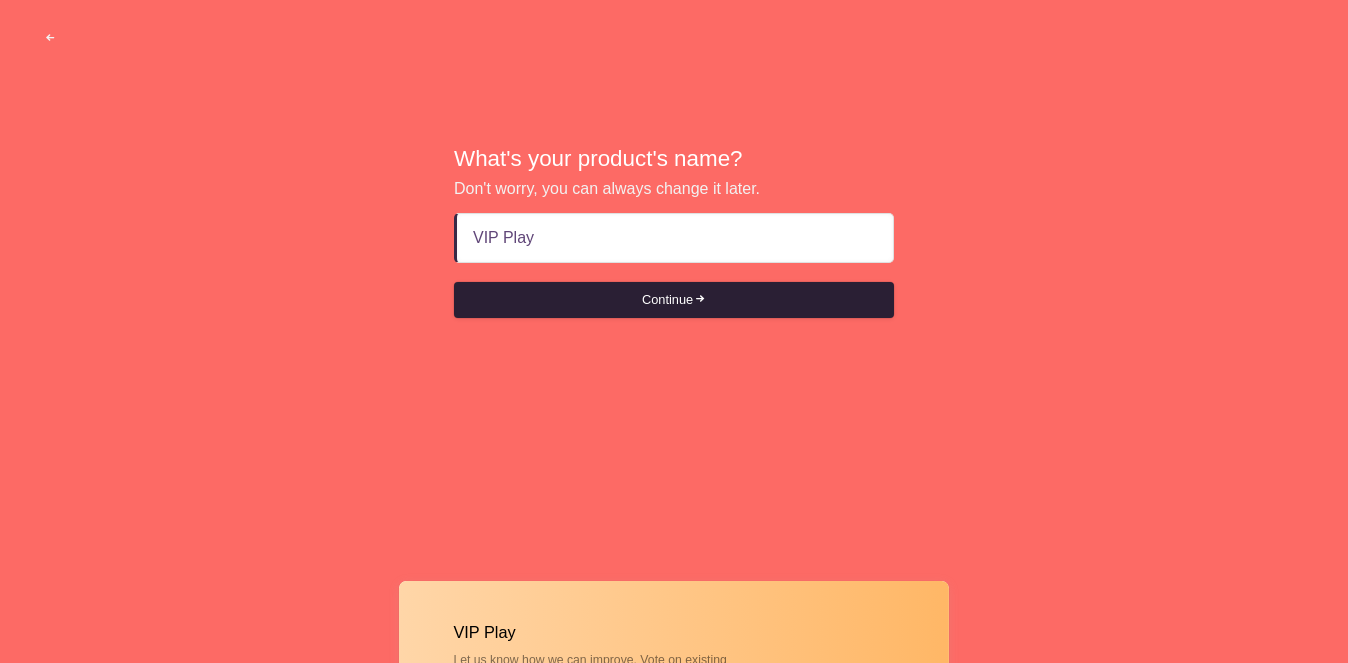 click on "Continue" at bounding box center [674, 300] 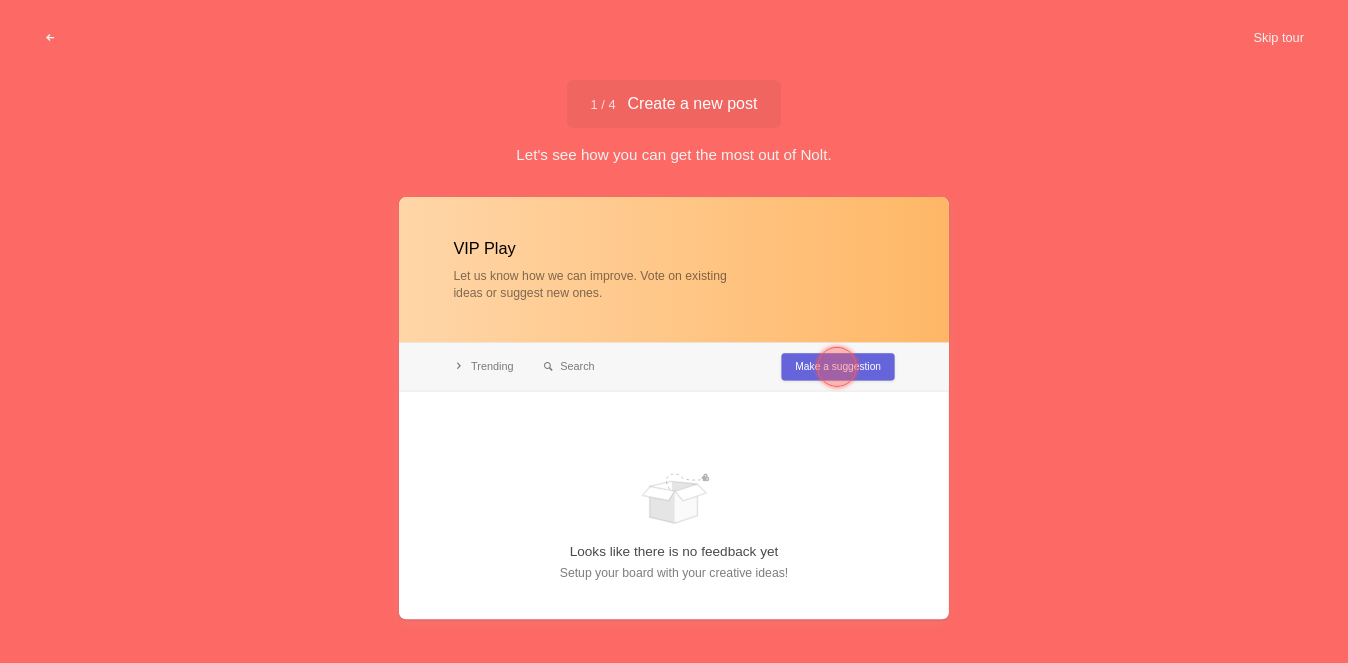 type on "VIP Play" 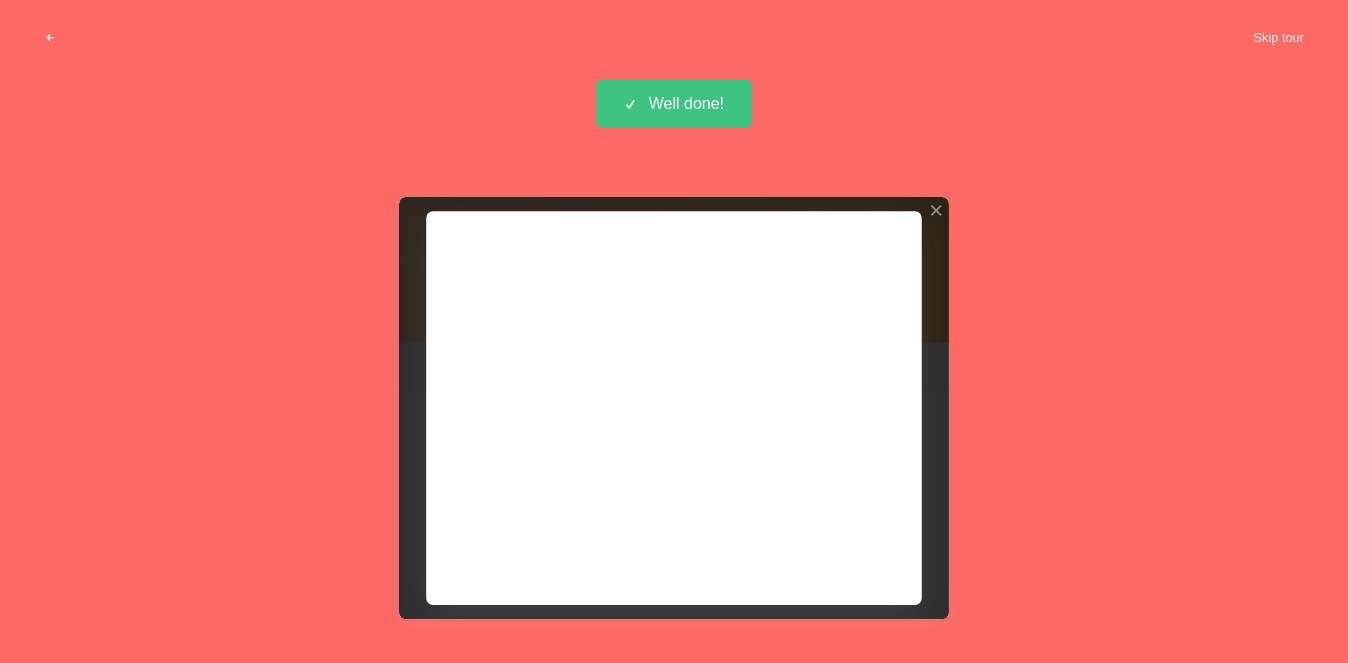 click at bounding box center [674, 408] 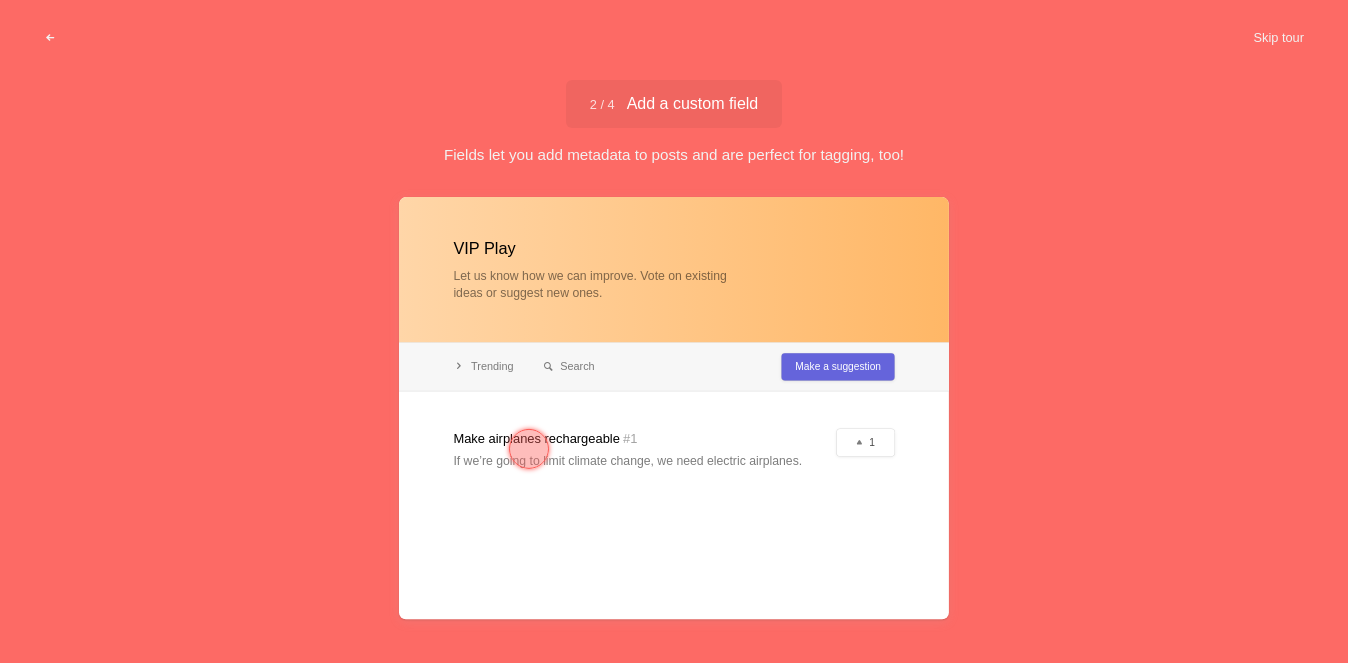 click at bounding box center (674, 408) 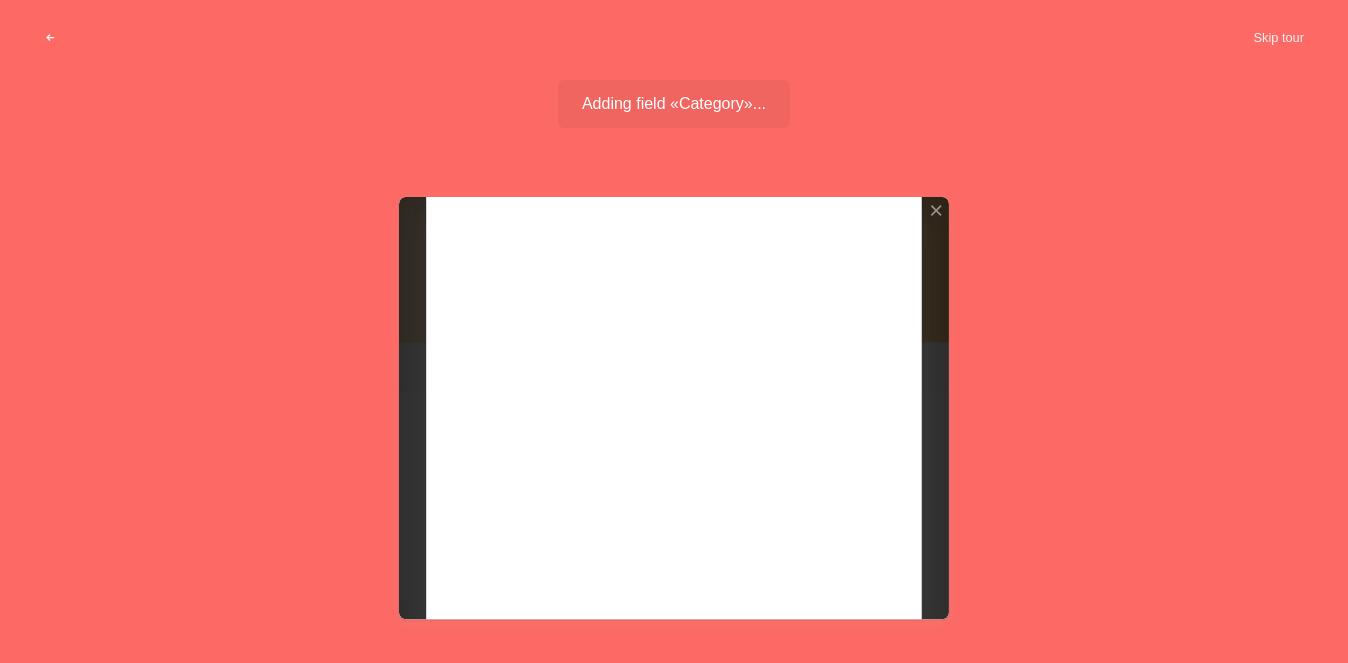 click at bounding box center (674, 408) 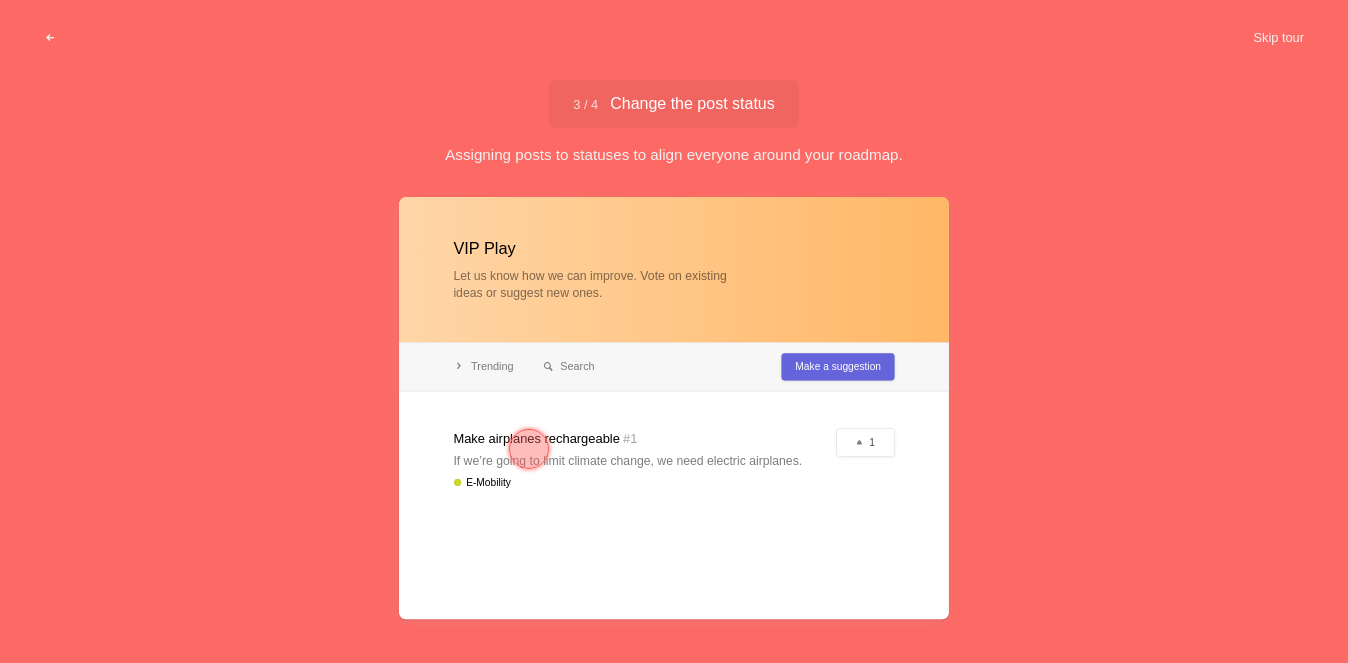 click at bounding box center (674, 408) 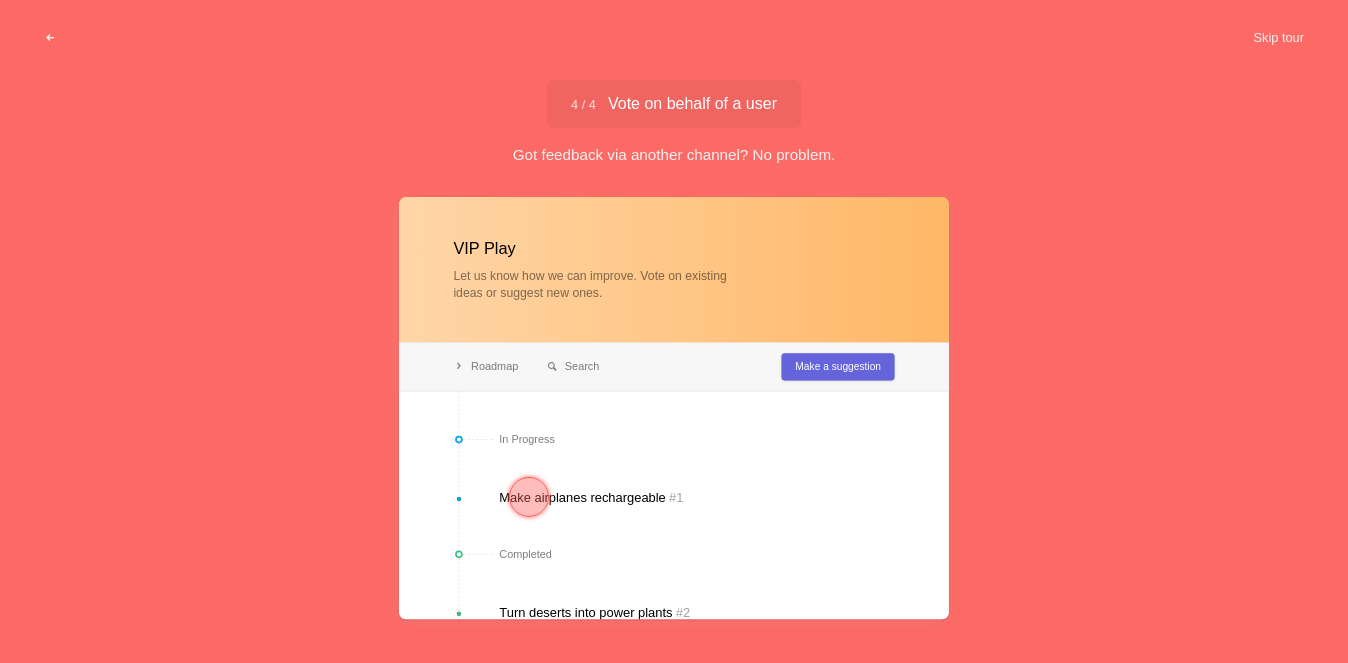 click at bounding box center [529, 497] 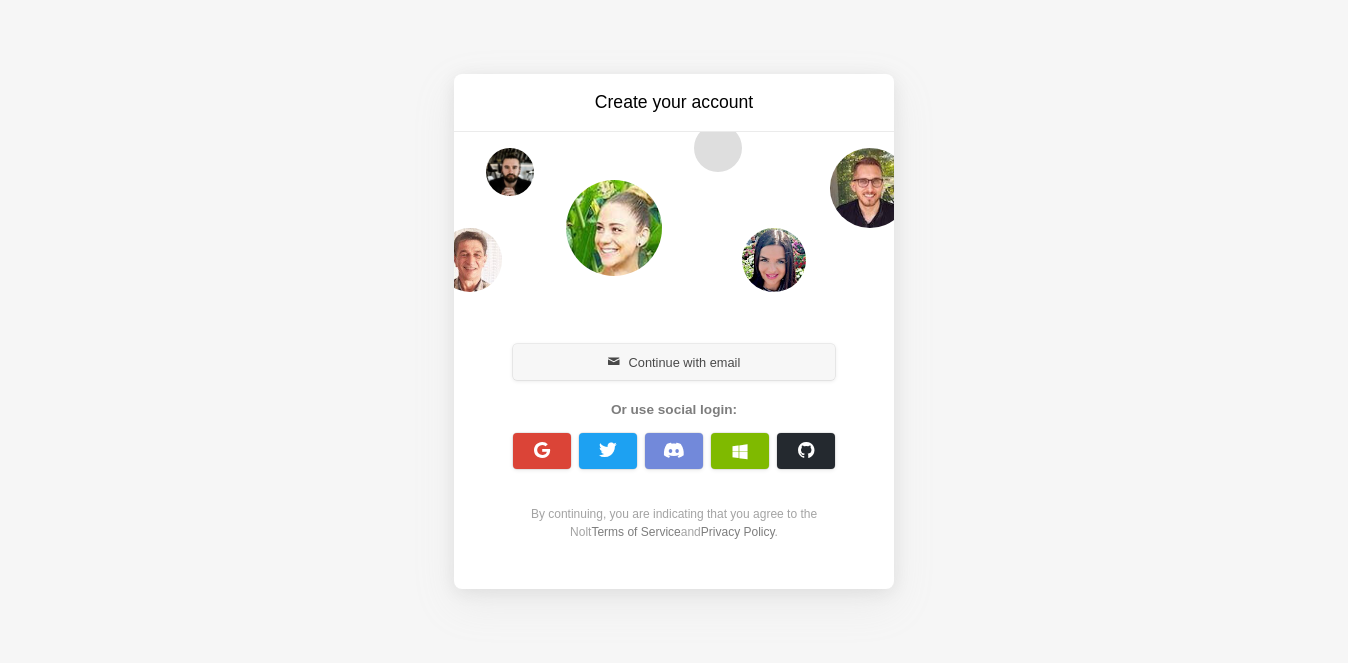 click on "Continue with email" at bounding box center (674, 362) 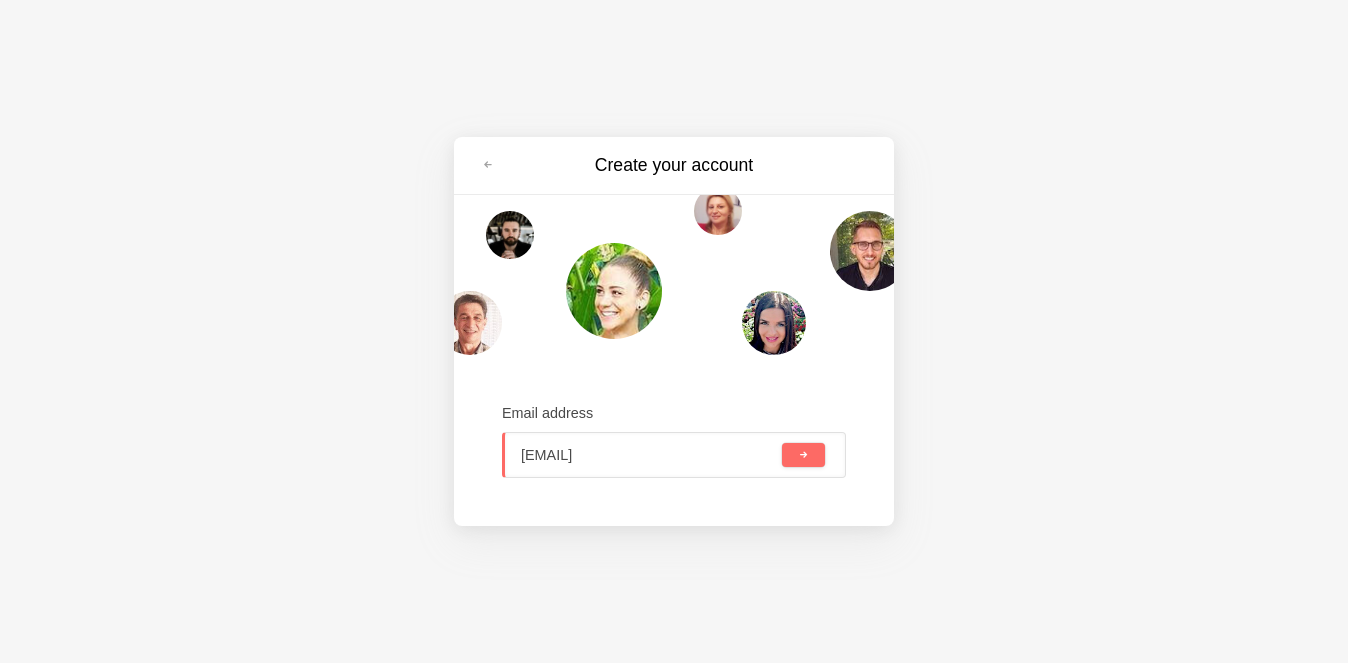 type on "[EMAIL]" 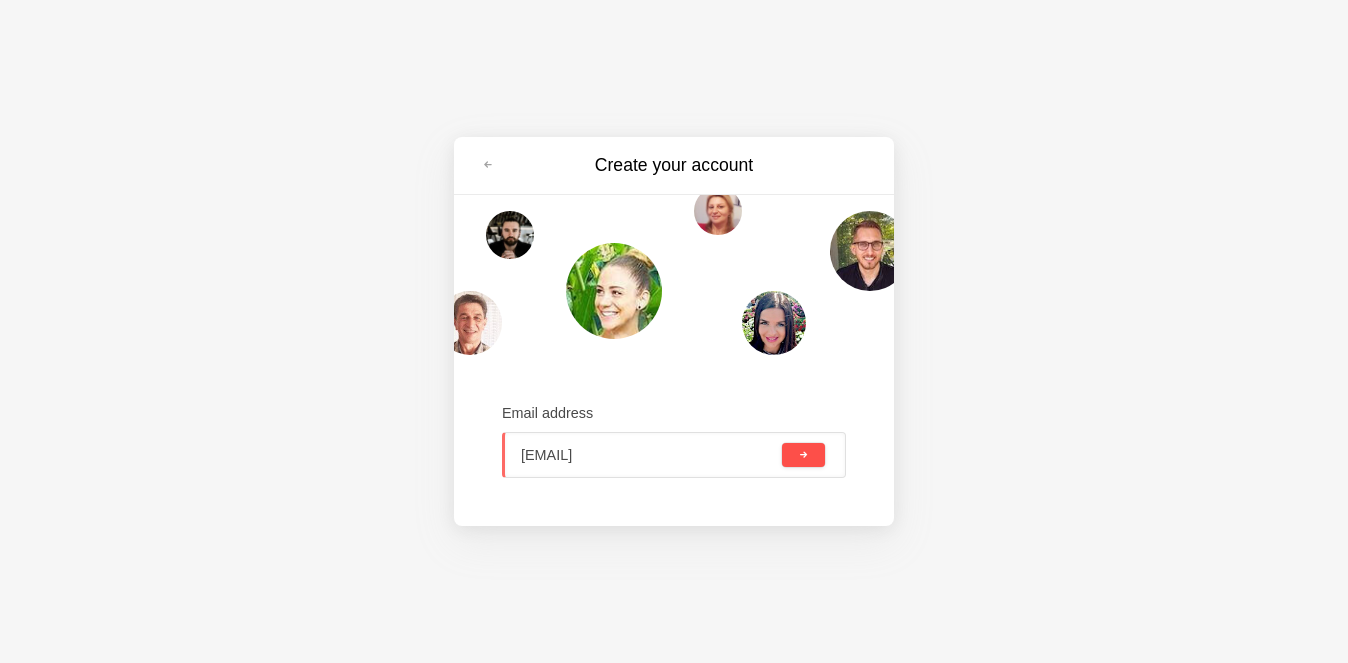 click at bounding box center (803, 455) 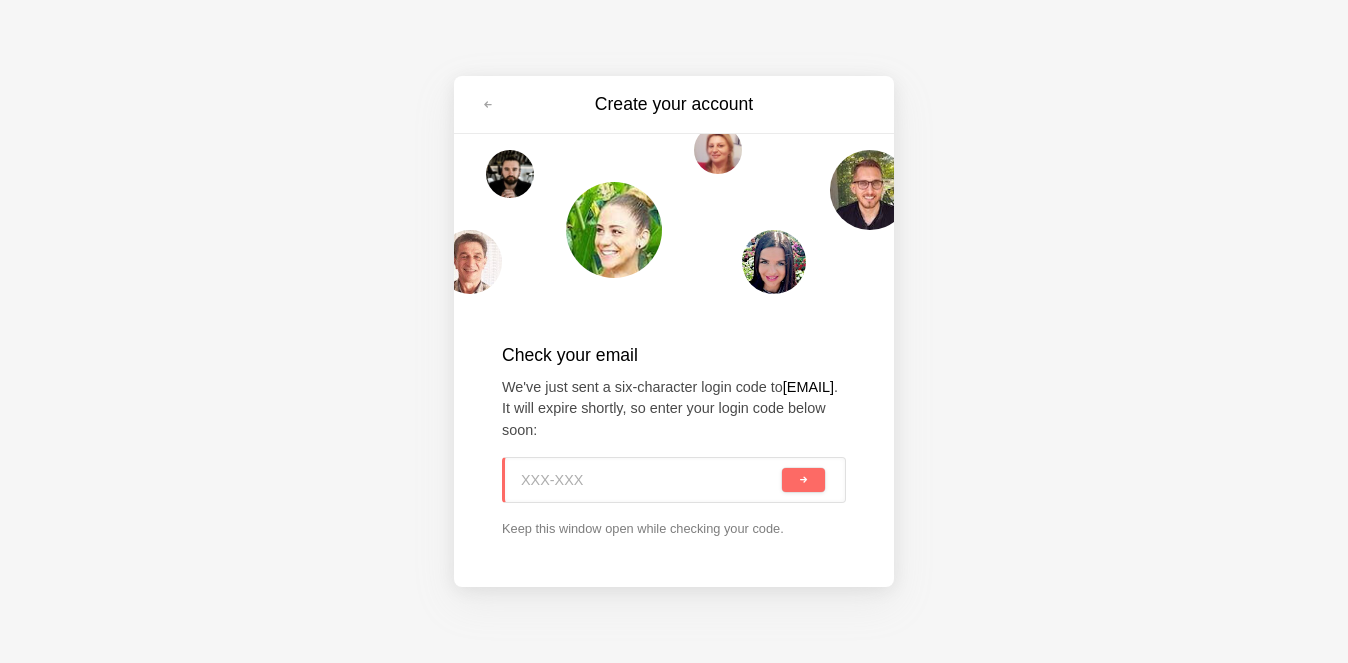paste on "[LICENSE]" 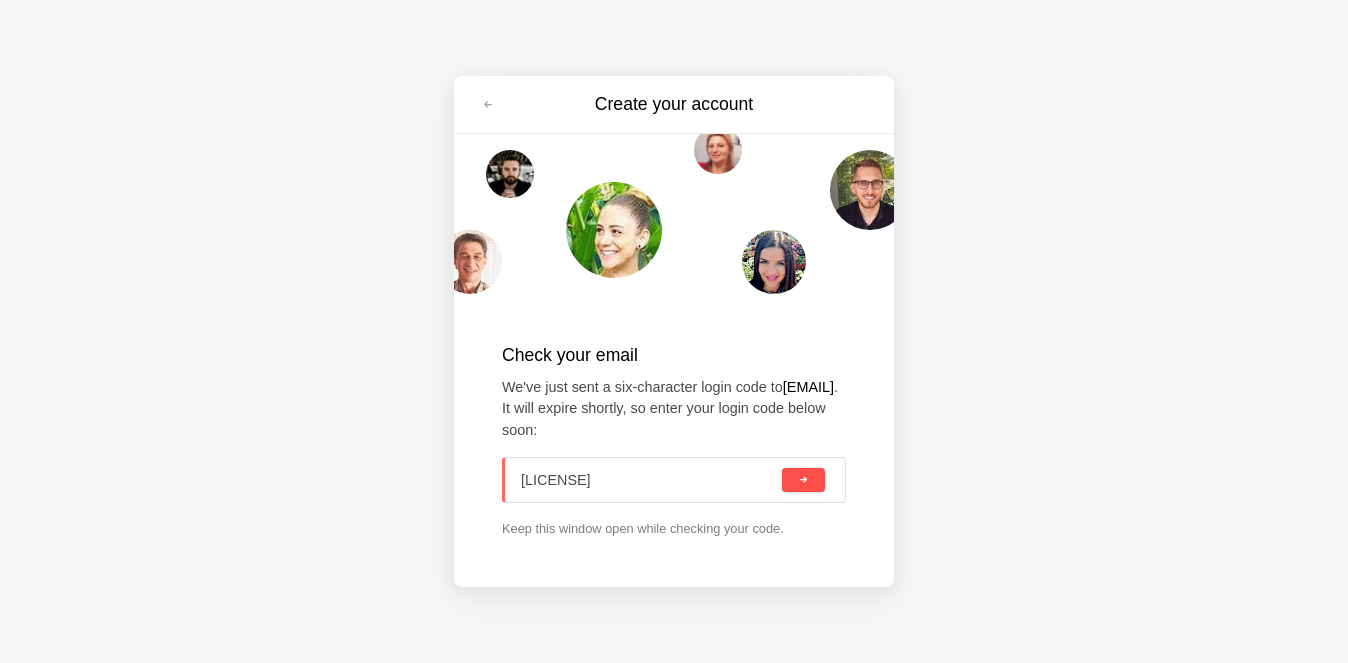 click at bounding box center (803, 480) 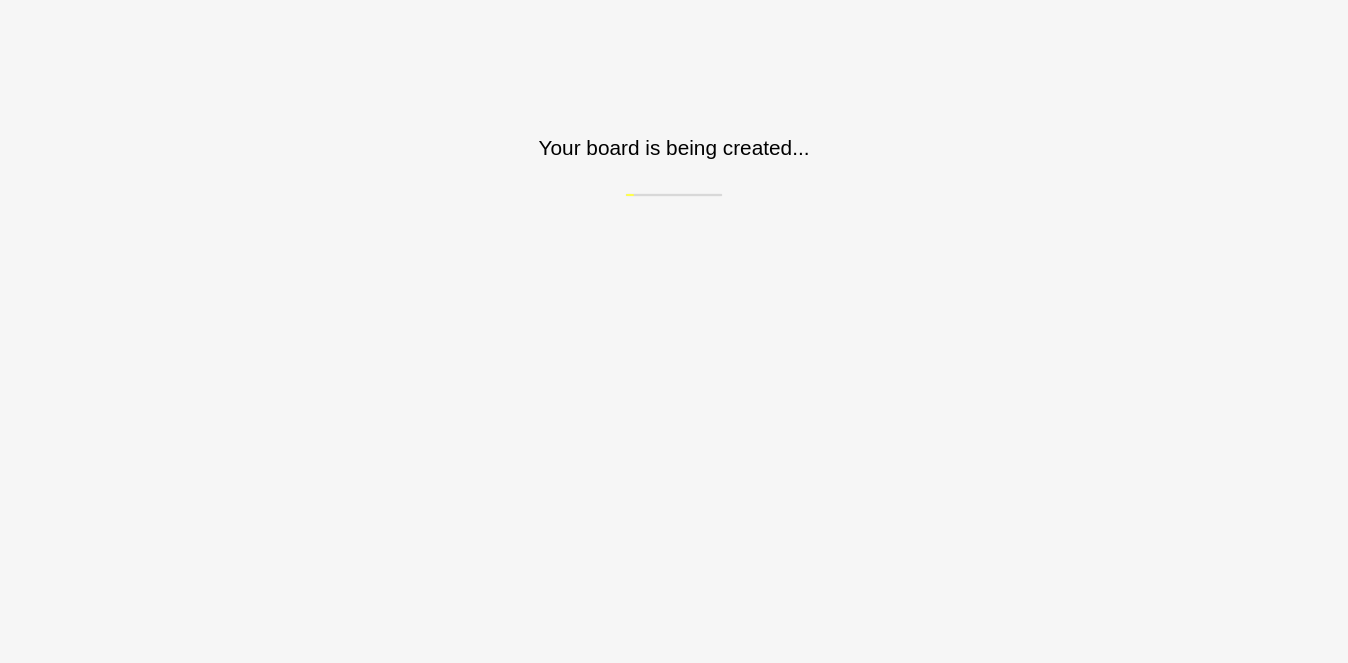 scroll, scrollTop: 0, scrollLeft: 0, axis: both 